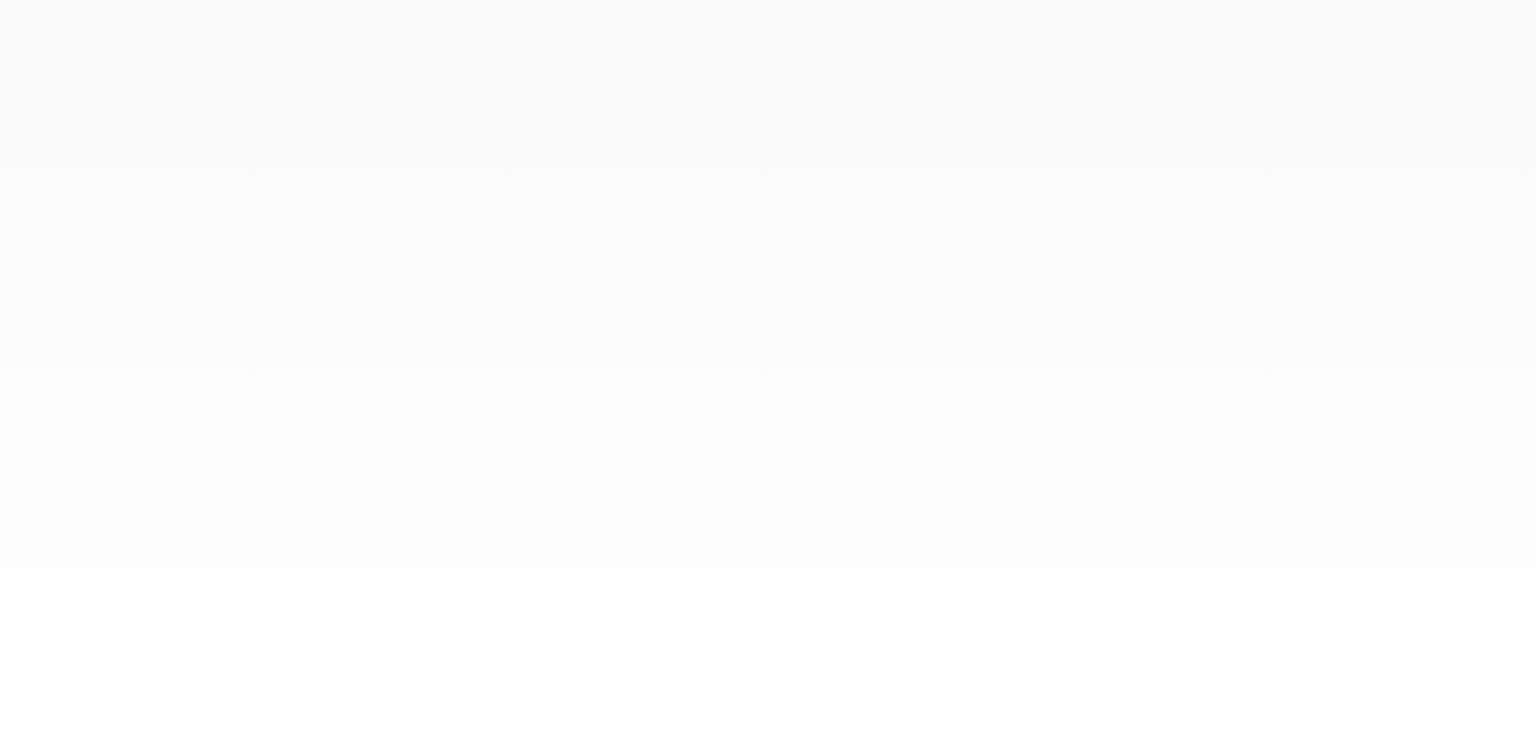 scroll, scrollTop: 0, scrollLeft: 0, axis: both 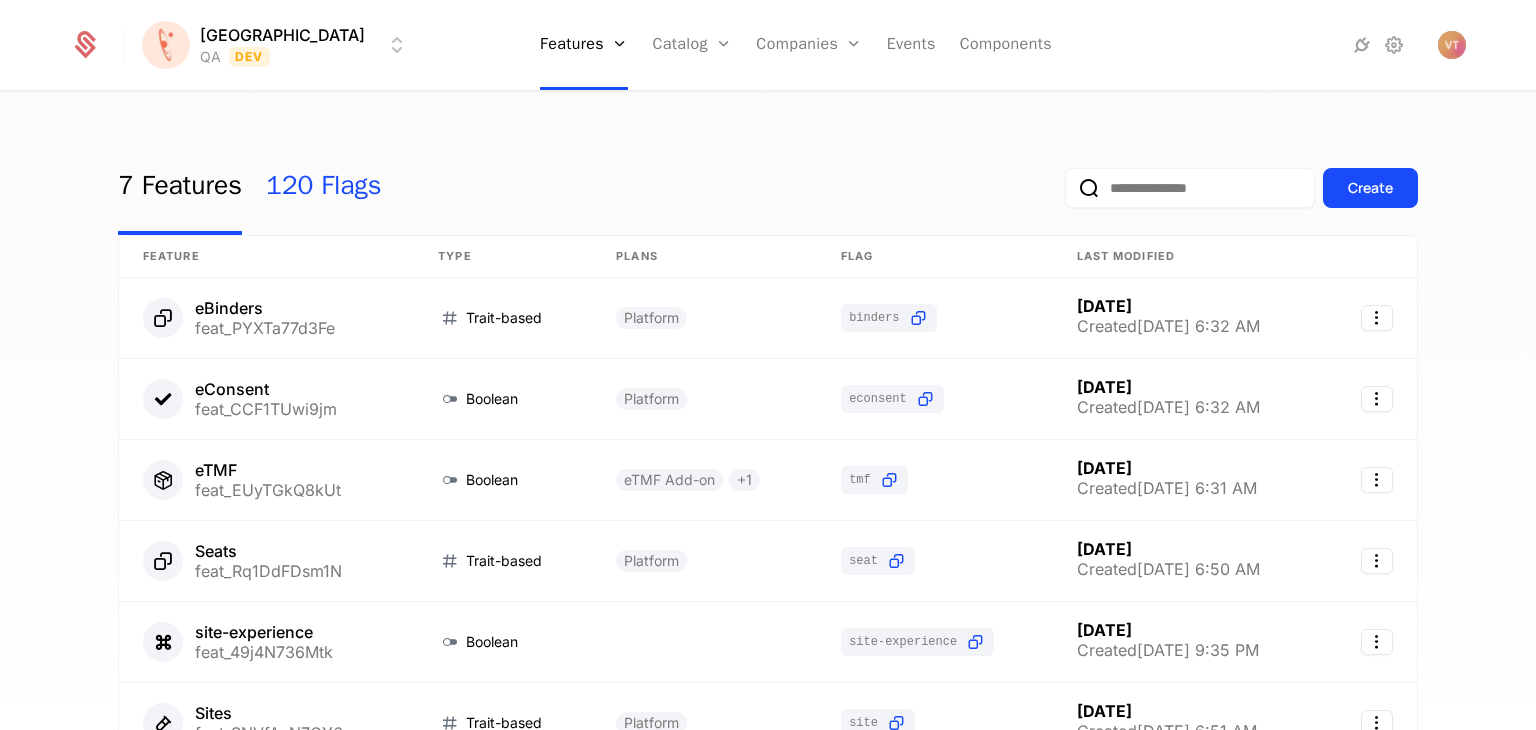 click on "120 Flags" at bounding box center [324, 188] 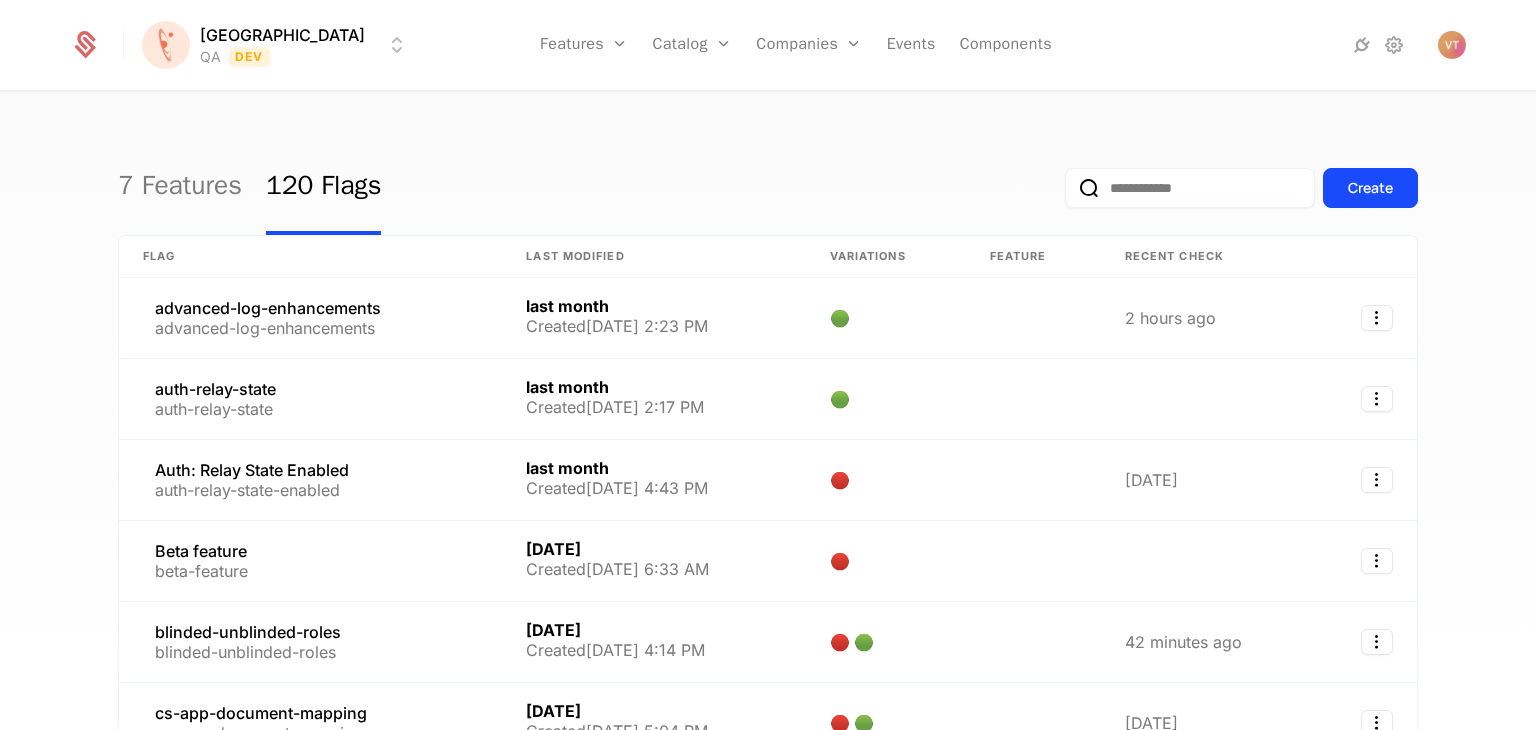 click at bounding box center (1190, 188) 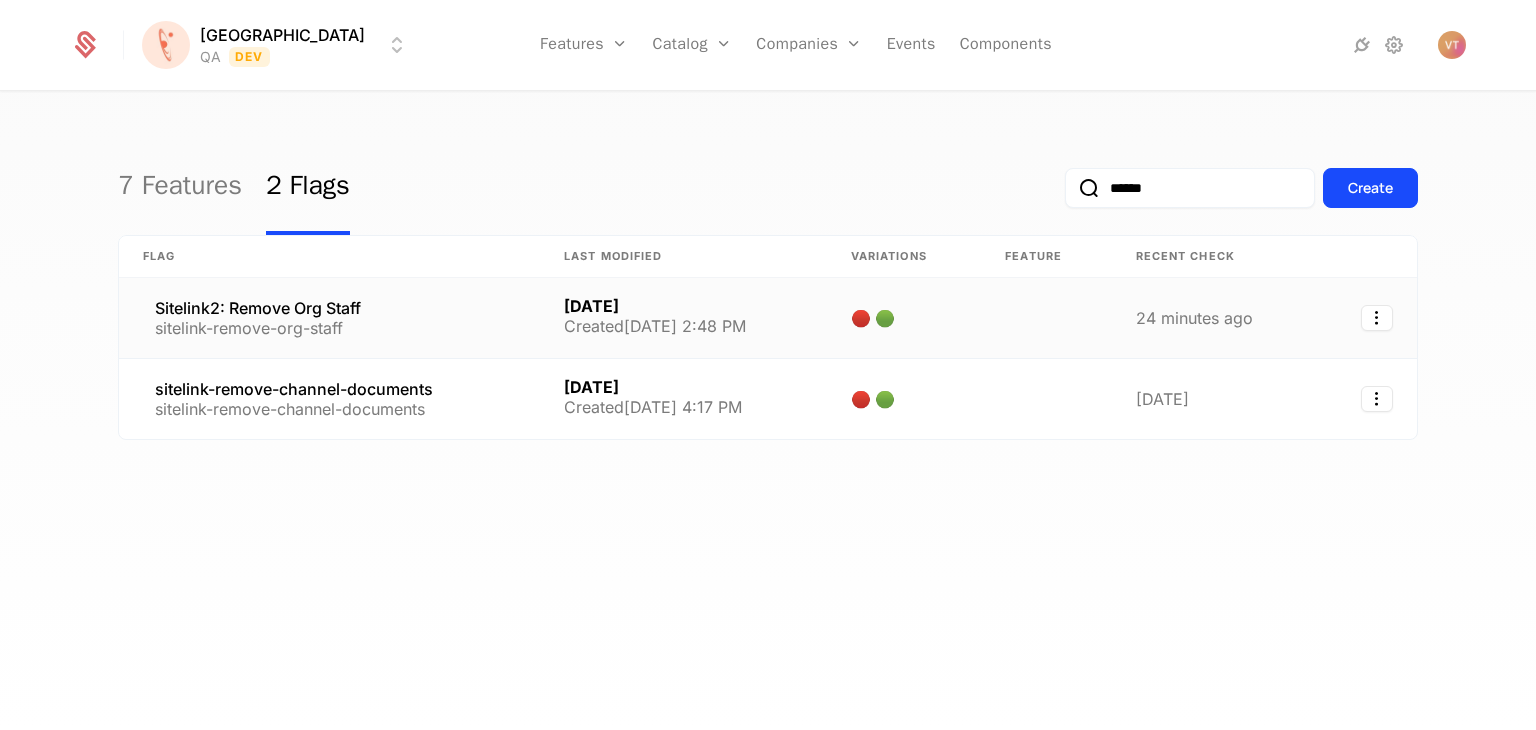 type on "******" 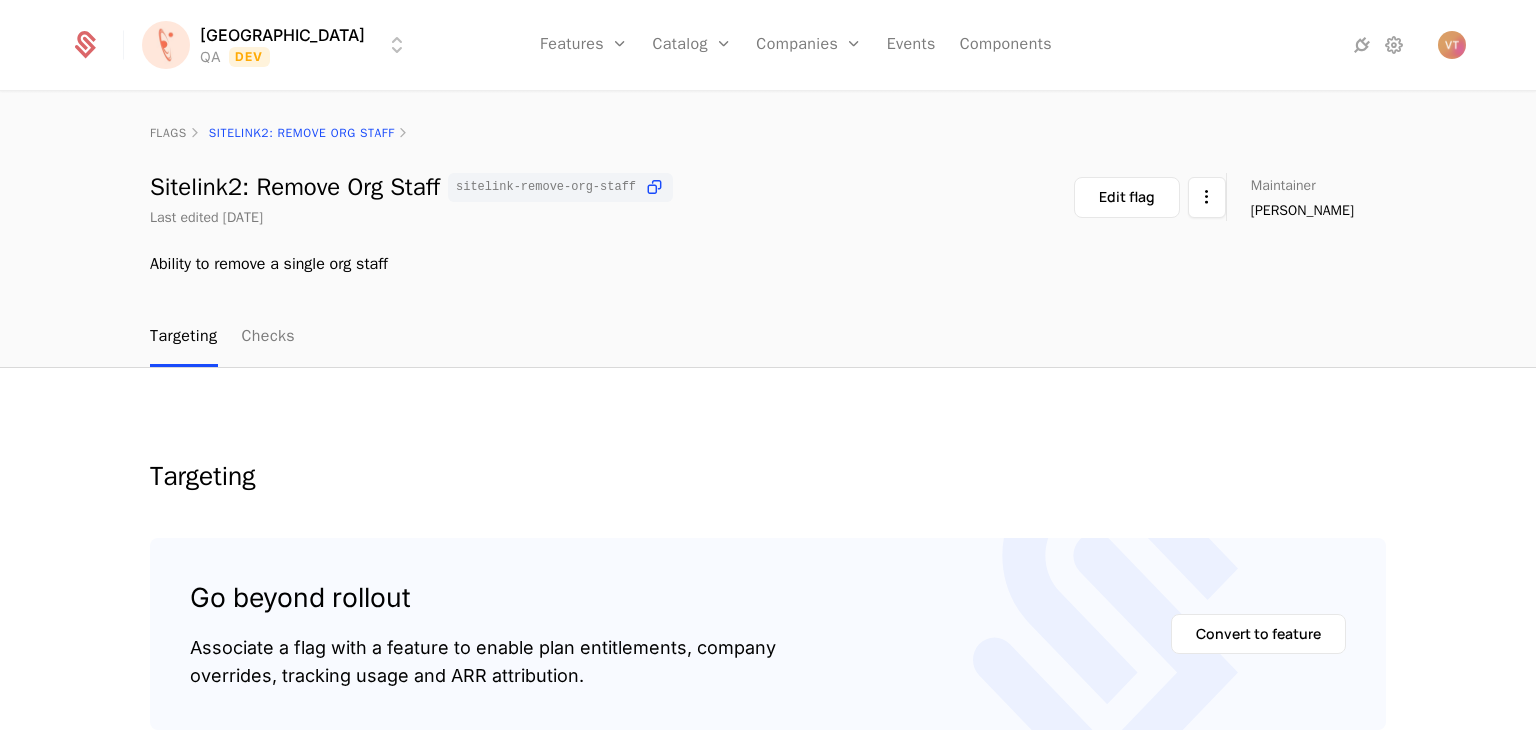 click on "[PERSON_NAME] QA Dev Features Features Flags Catalog Plans Add Ons Configuration Companies Companies Users Events Components flags Sitelink2: Remove Org Staff Sitelink2: Remove Org Staff sitelink-remove-org-staff Last edited [DATE] Edit flag Maintainer [PERSON_NAME] Ability to remove a single org staff Targeting Checks Targeting Go beyond rollout Associate a flag with a feature to enable plan entitlements, company overrides, tracking usage and ARR attribution. Convert to feature Add new rule Default Rule ELSE Value 🟢  True
Best Viewed on Desktop You're currently viewing this on a  mobile device . For the best experience,   we recommend using a desktop or larger screens , as the application isn't fully optimized for smaller resolutions just yet. Got it" at bounding box center [768, 365] 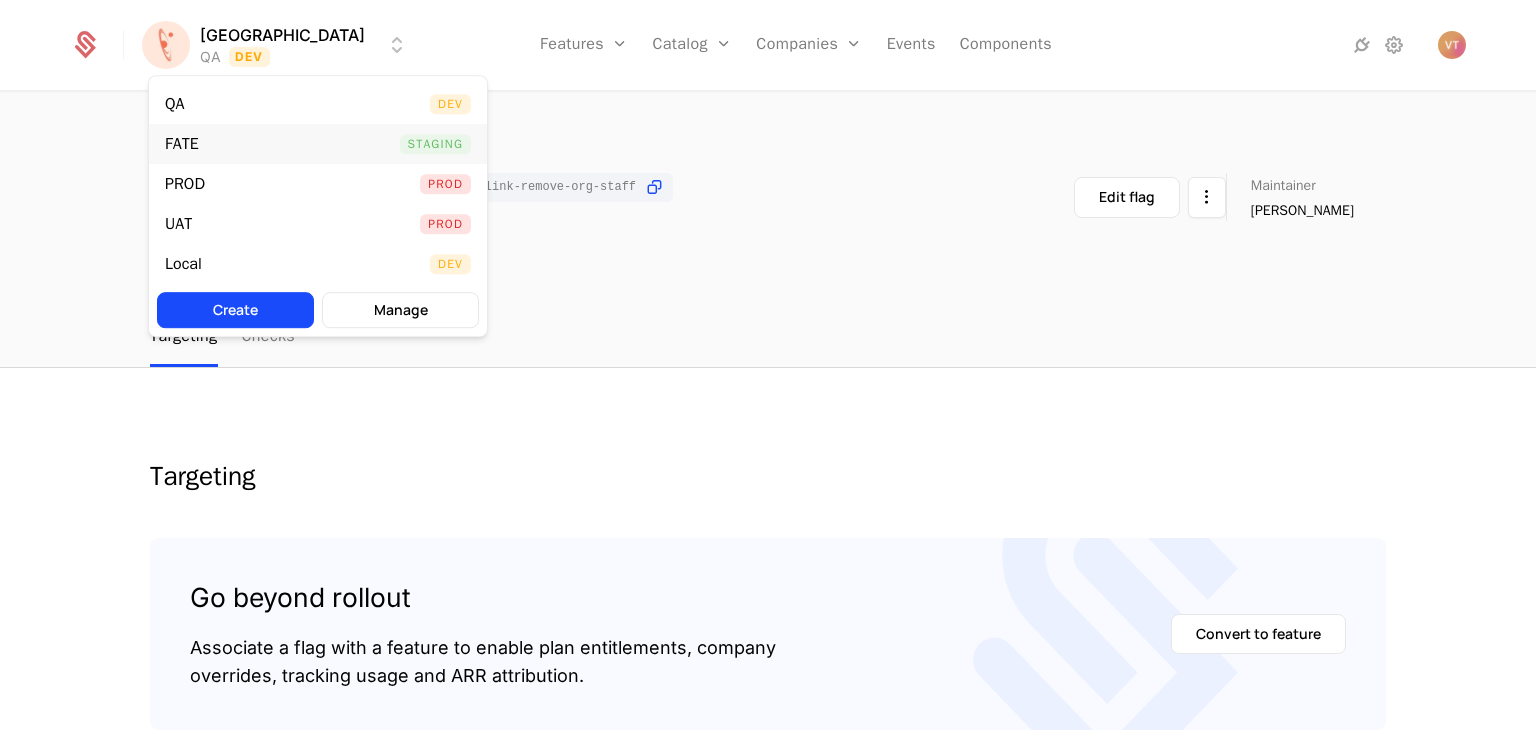 click on "FATE Staging" at bounding box center [318, 144] 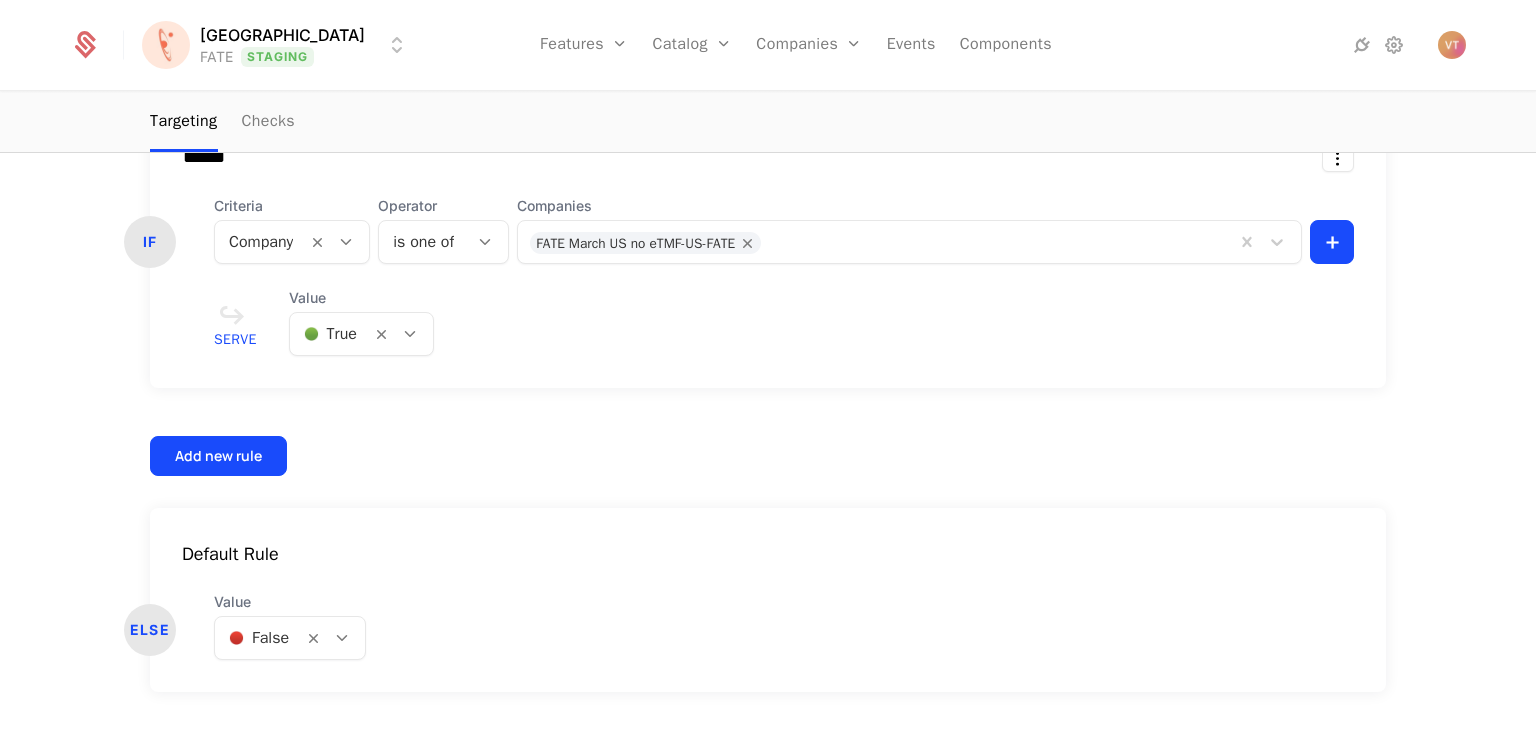 scroll, scrollTop: 712, scrollLeft: 0, axis: vertical 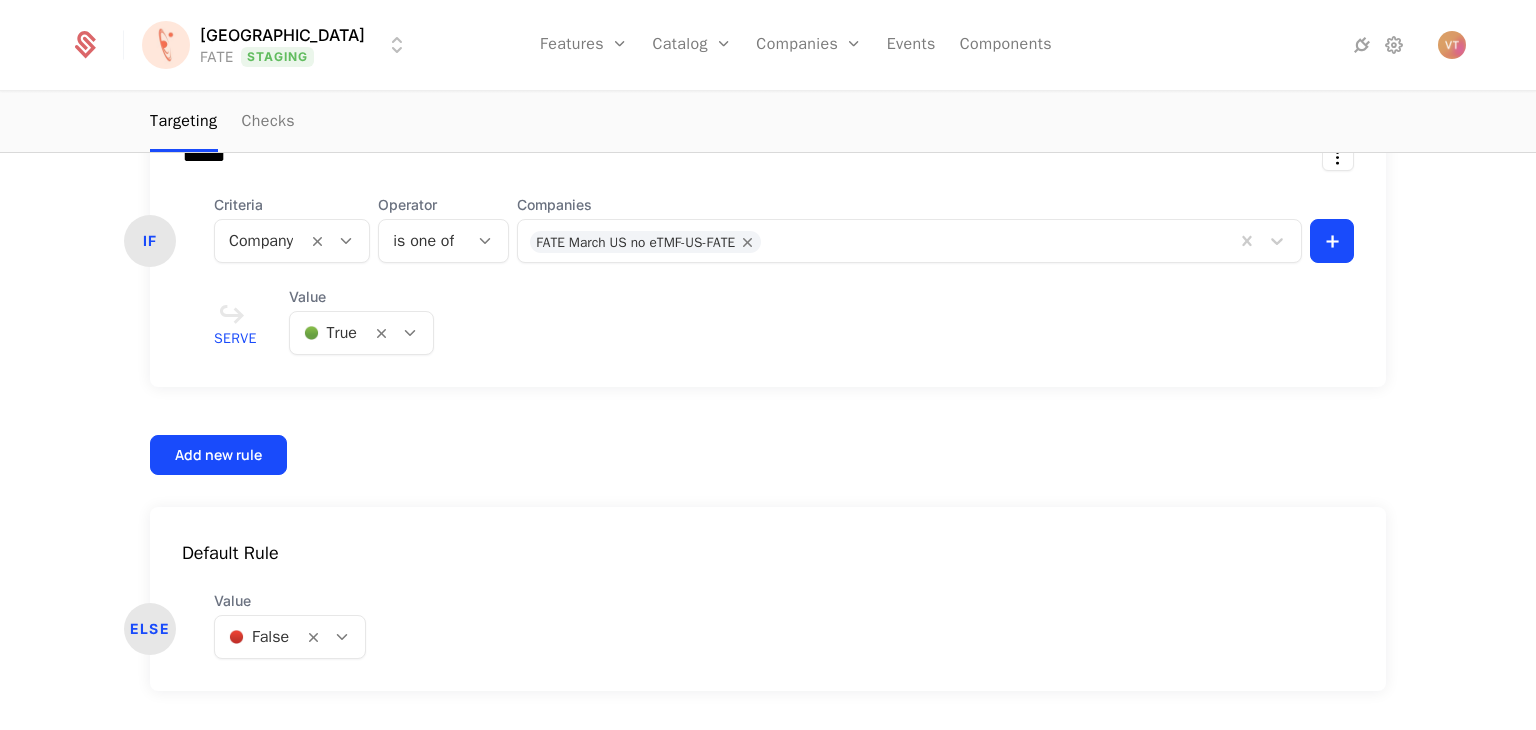 click at bounding box center (997, 239) 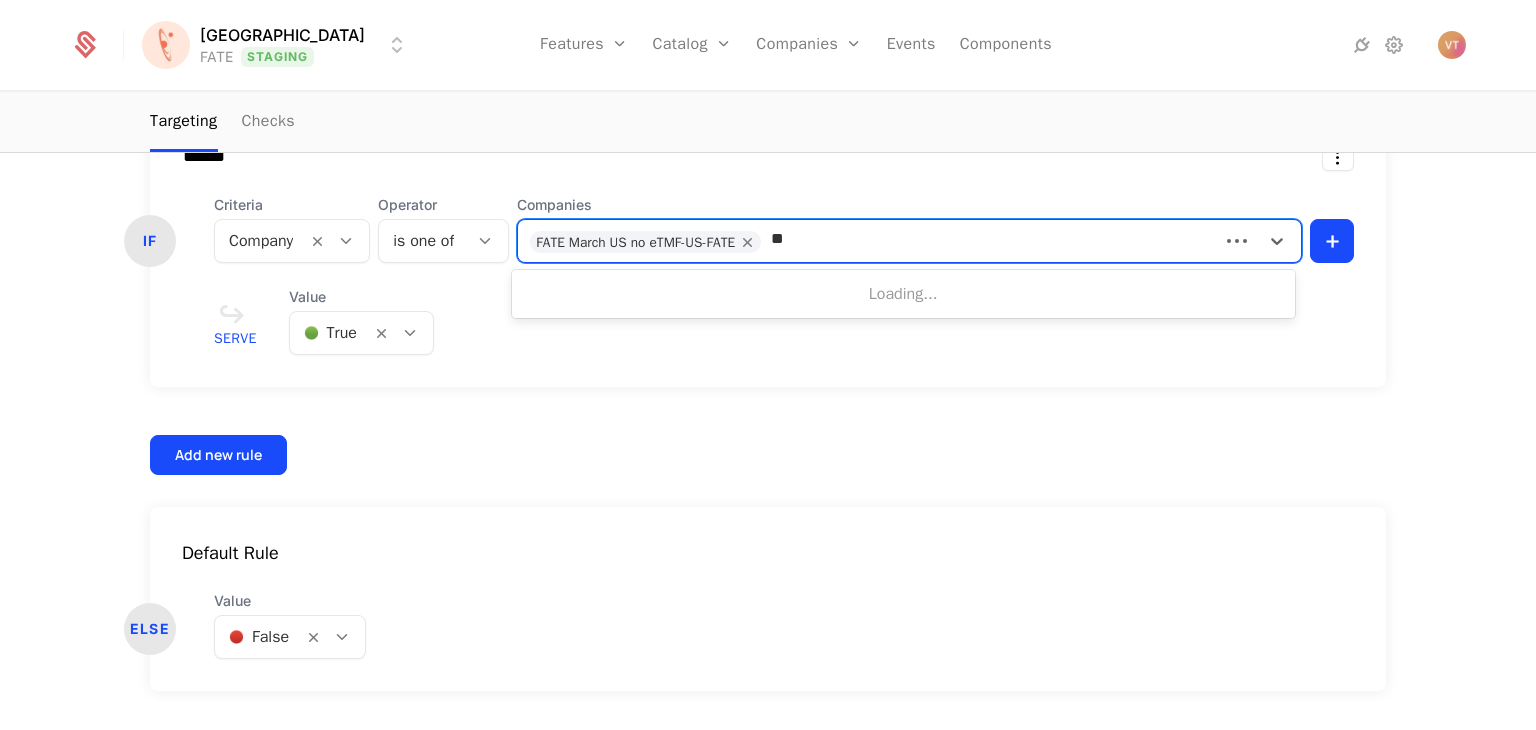 type on "*" 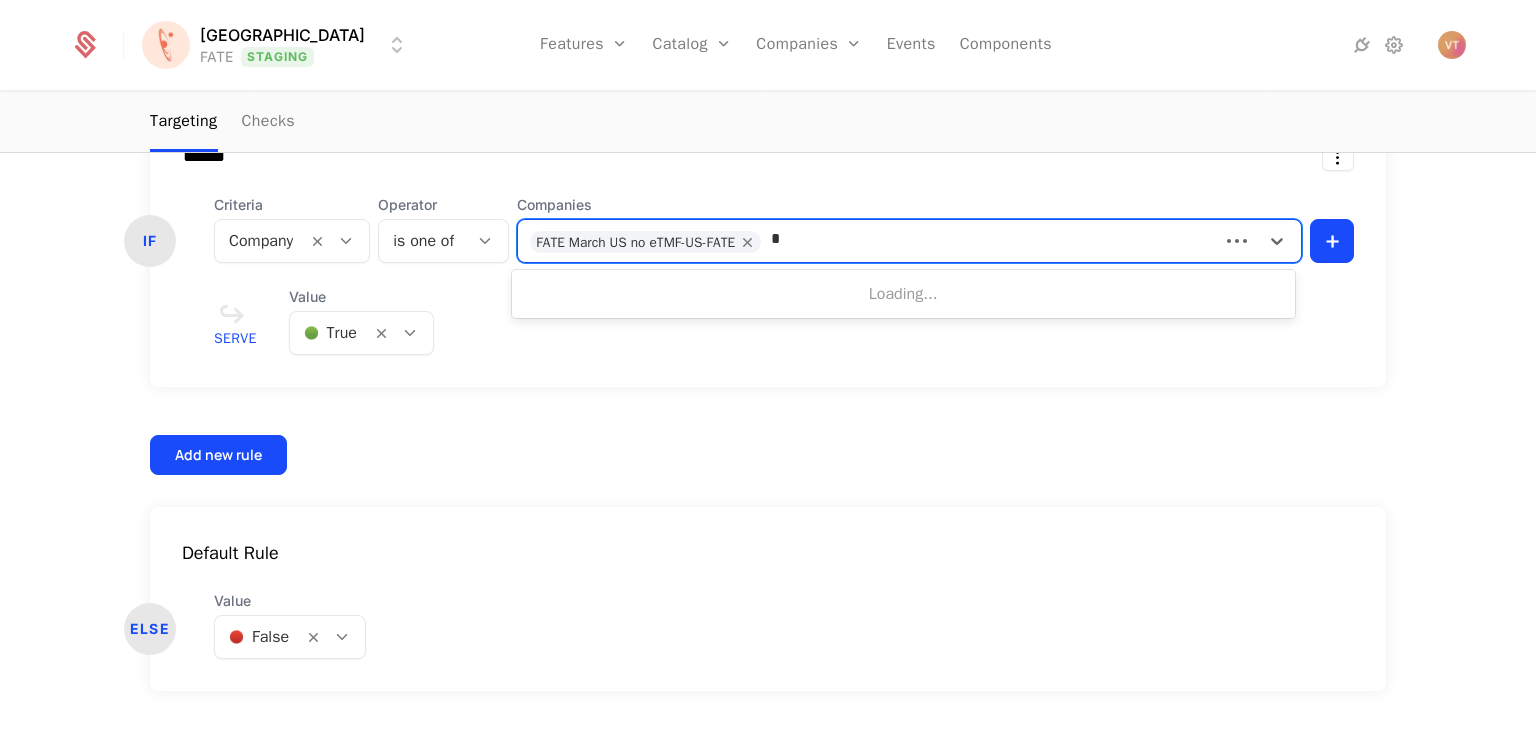 type 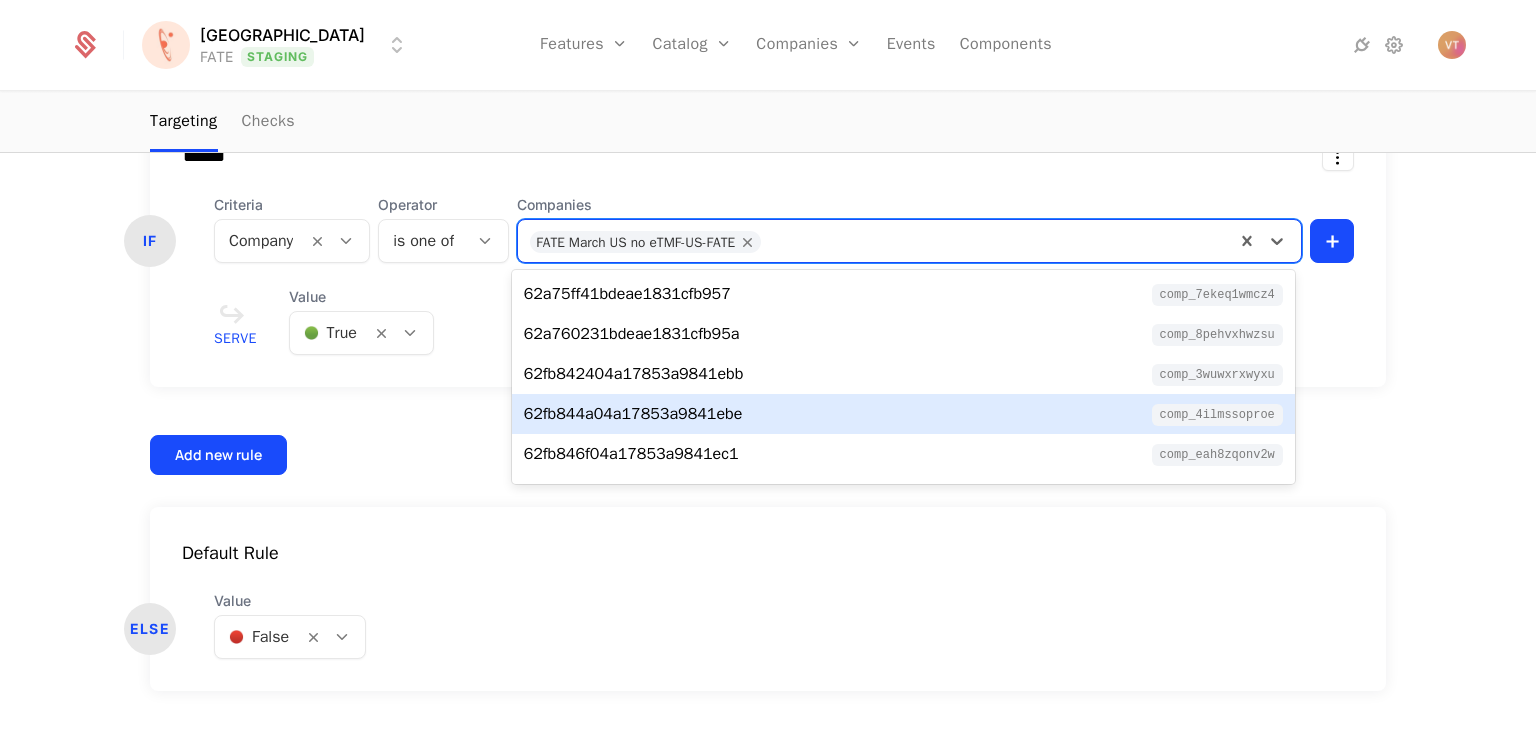 click on "Default Rule ELSE Value 🔴  False" at bounding box center (768, 599) 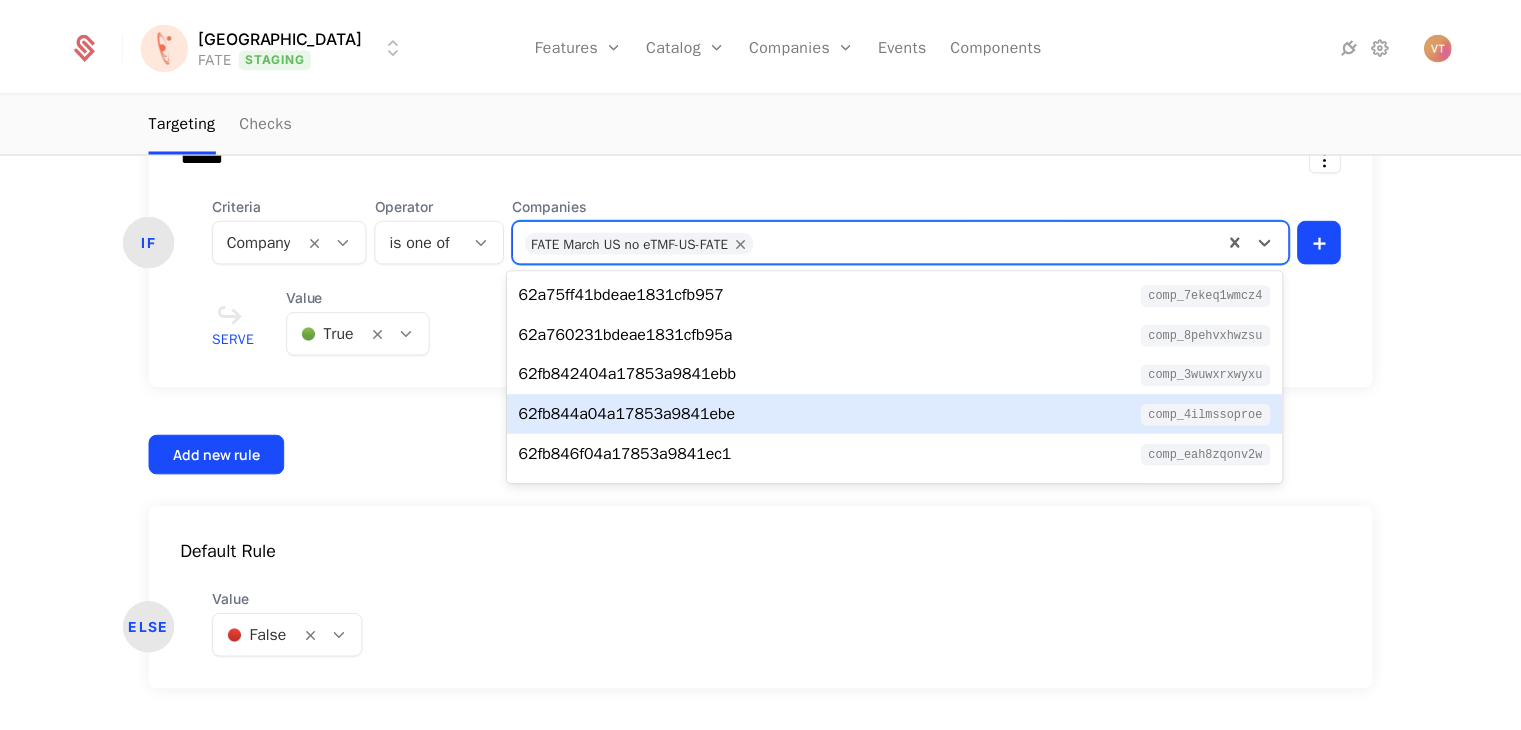 scroll, scrollTop: 16, scrollLeft: 0, axis: vertical 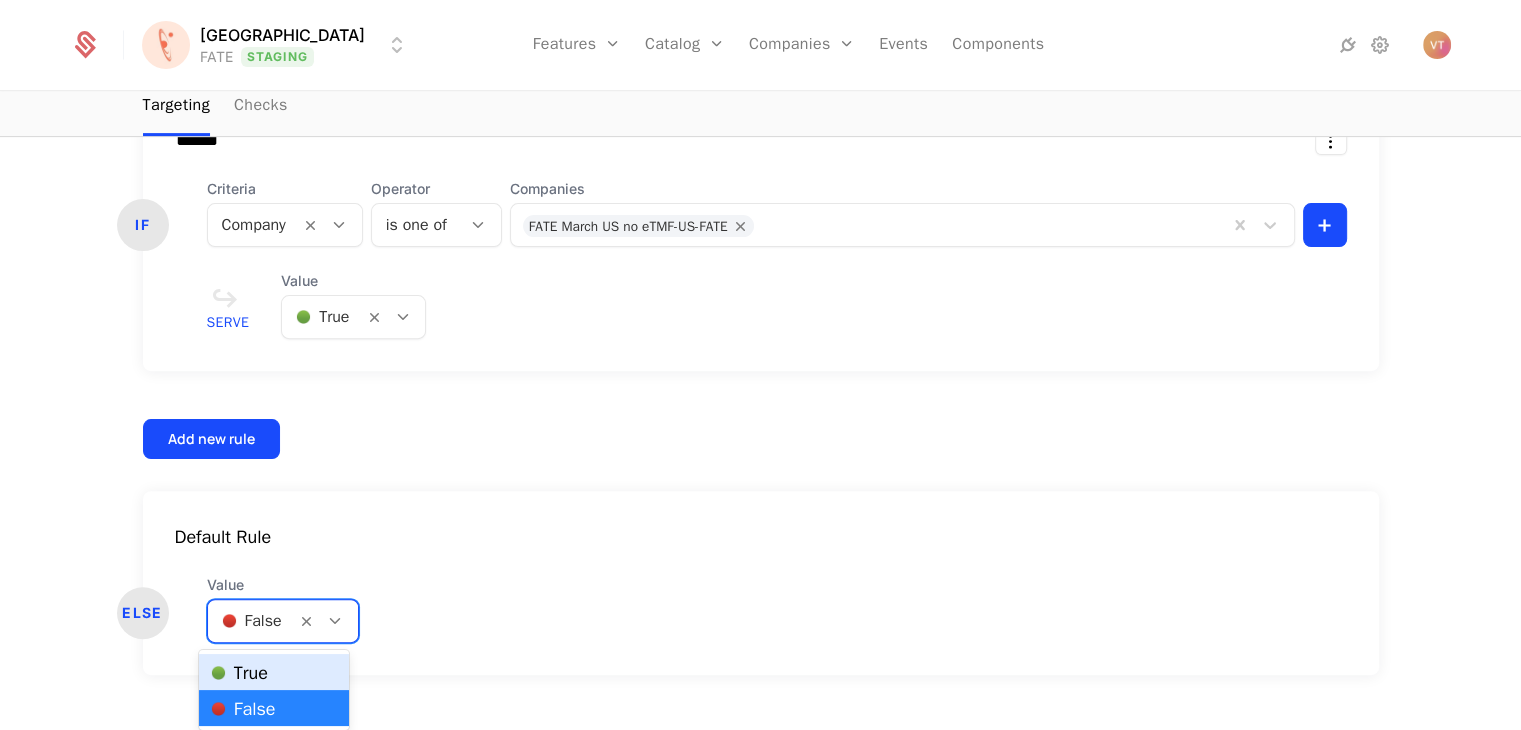 click on "🟢  True" at bounding box center (274, 672) 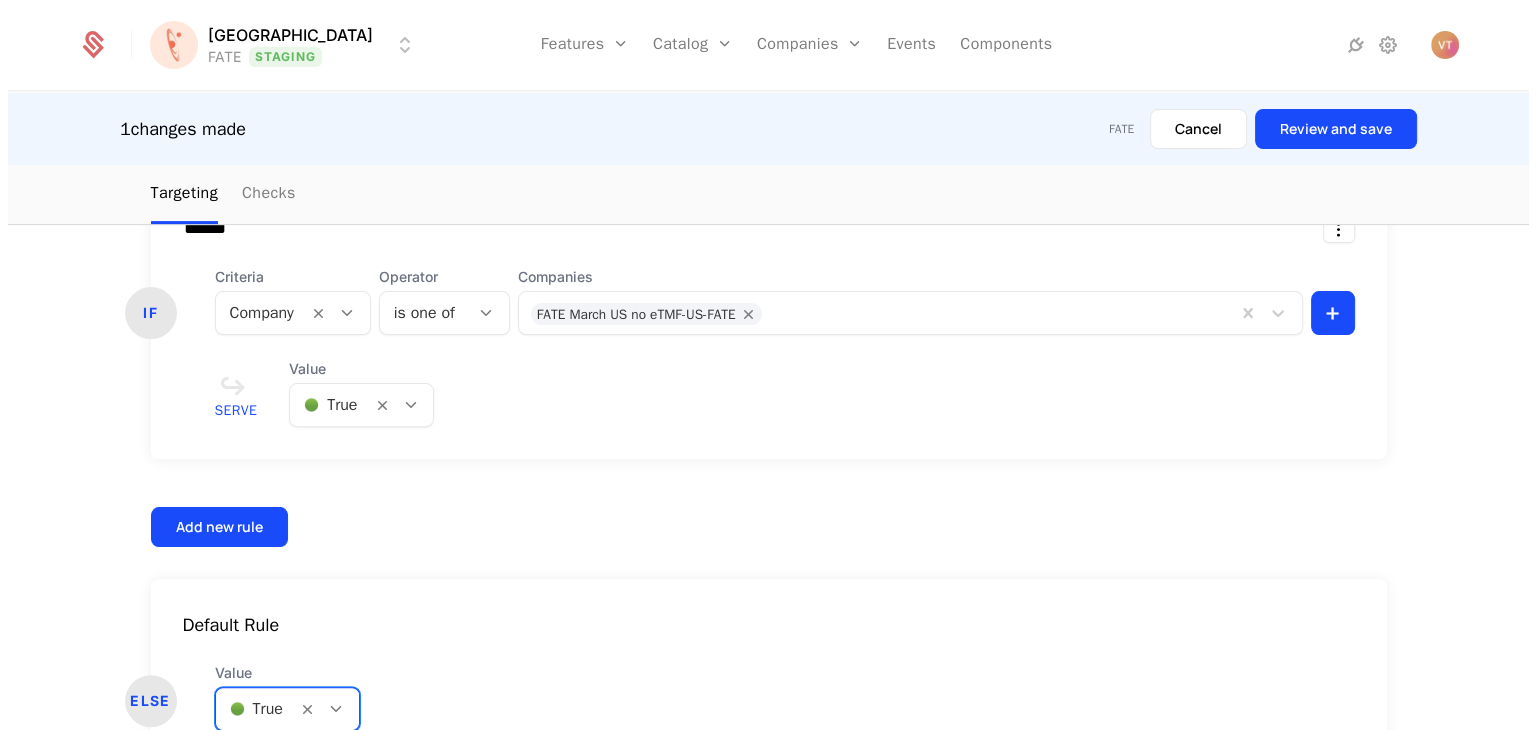 scroll, scrollTop: 0, scrollLeft: 0, axis: both 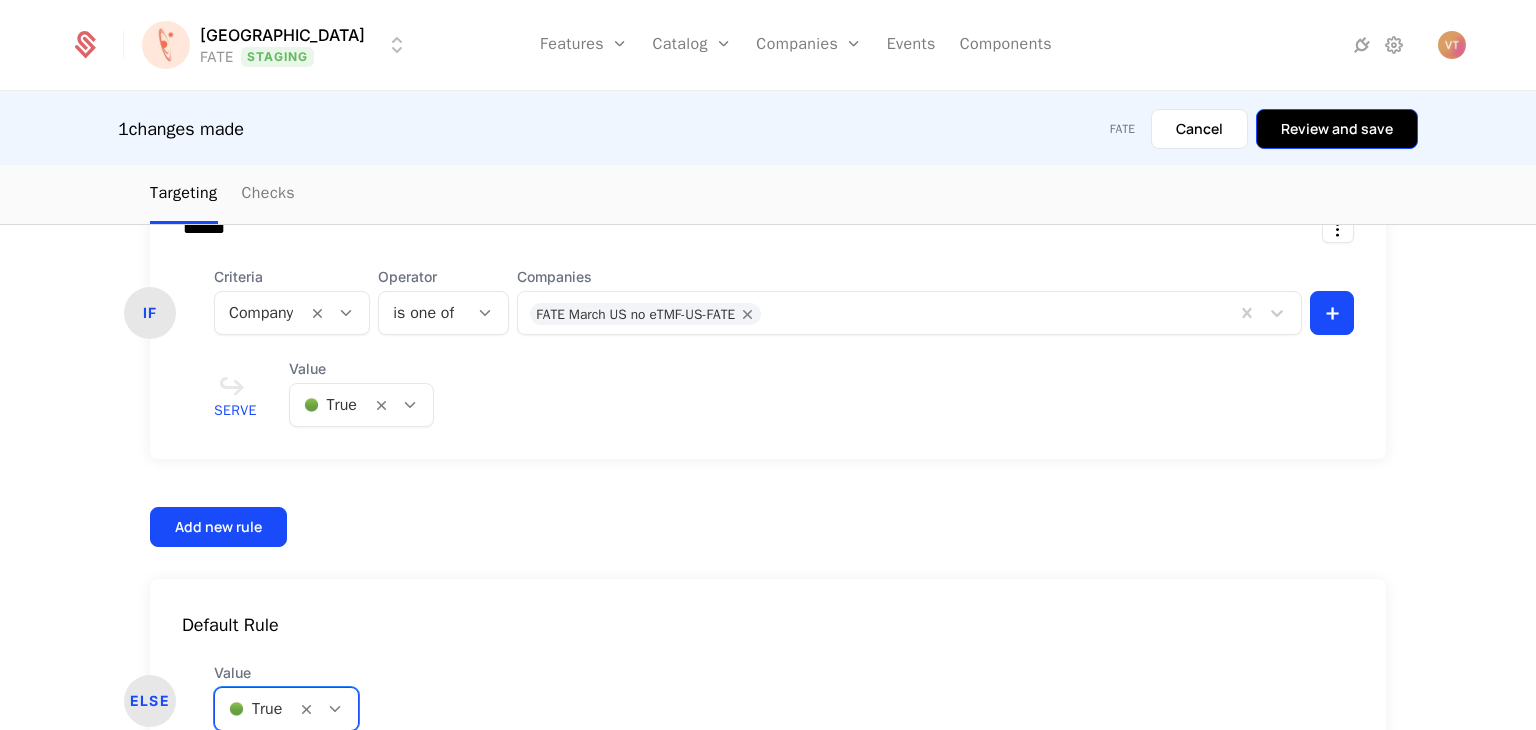click on "Review and save" at bounding box center (1337, 129) 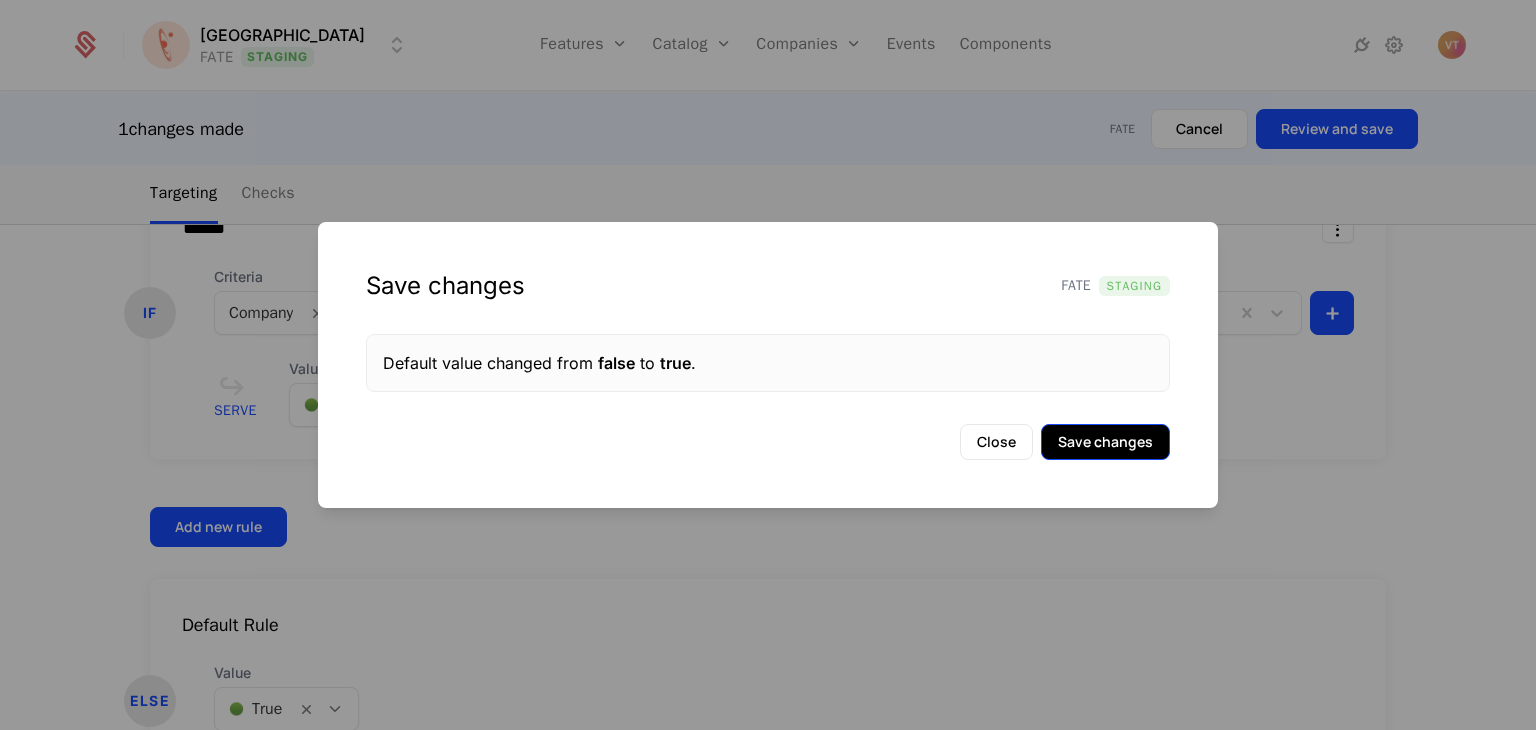 click on "Save changes" at bounding box center [1105, 442] 